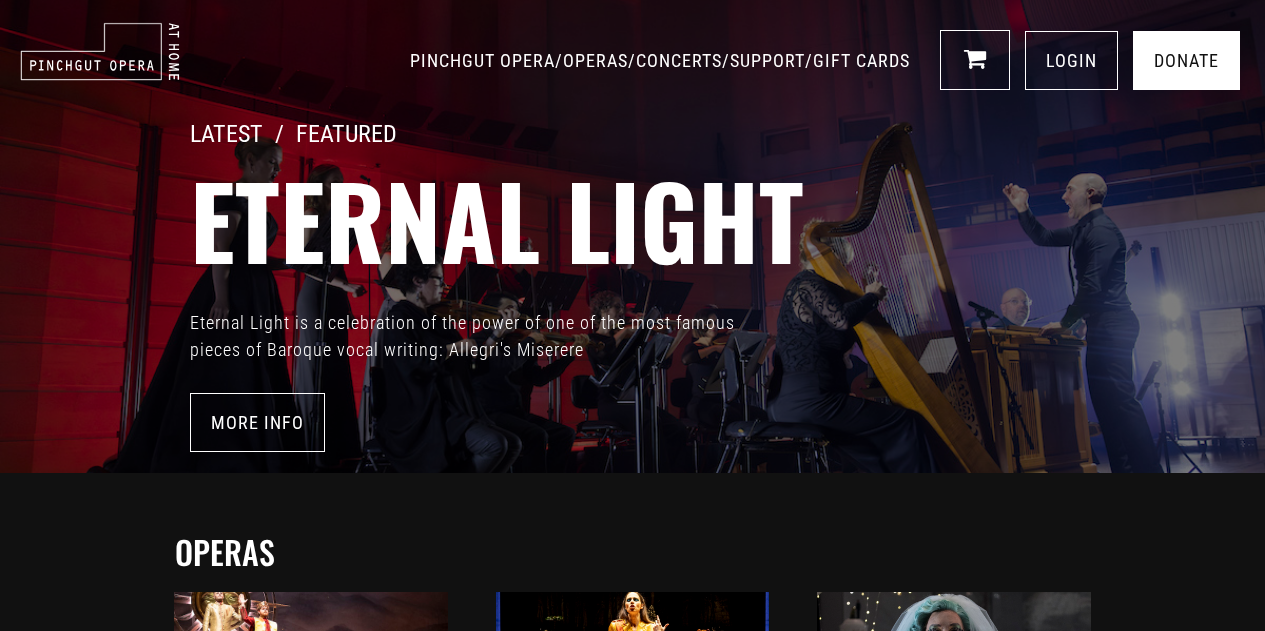 scroll, scrollTop: 0, scrollLeft: 0, axis: both 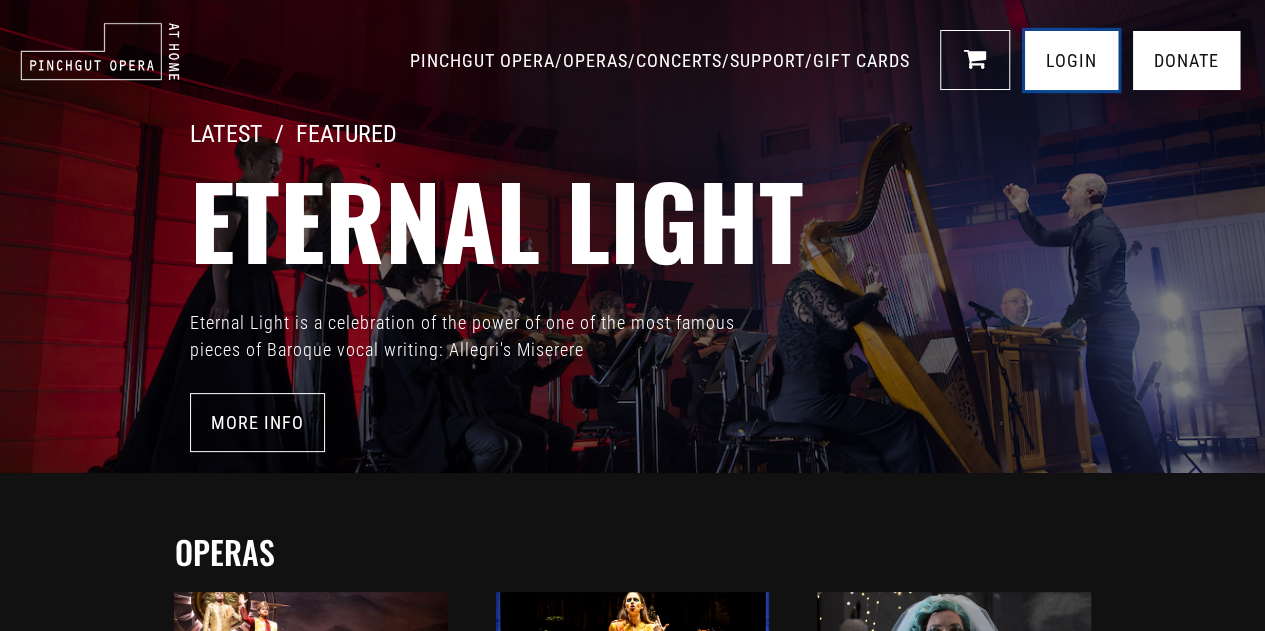 click on "LOGIN" at bounding box center [1071, 60] 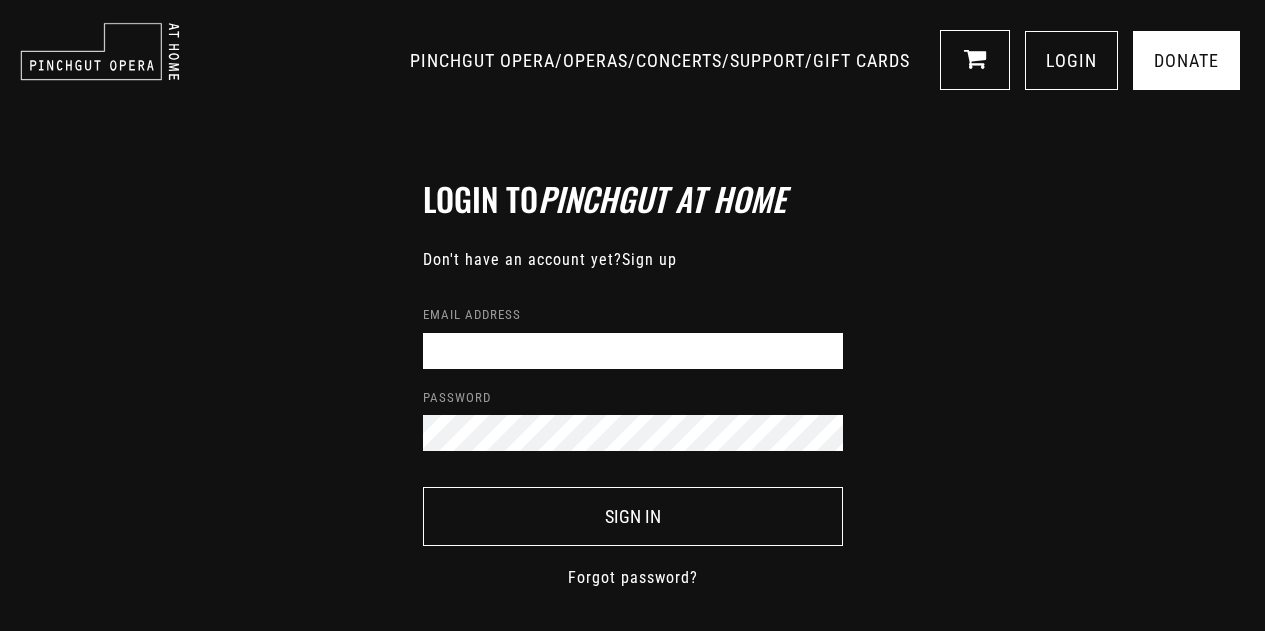 scroll, scrollTop: 0, scrollLeft: 0, axis: both 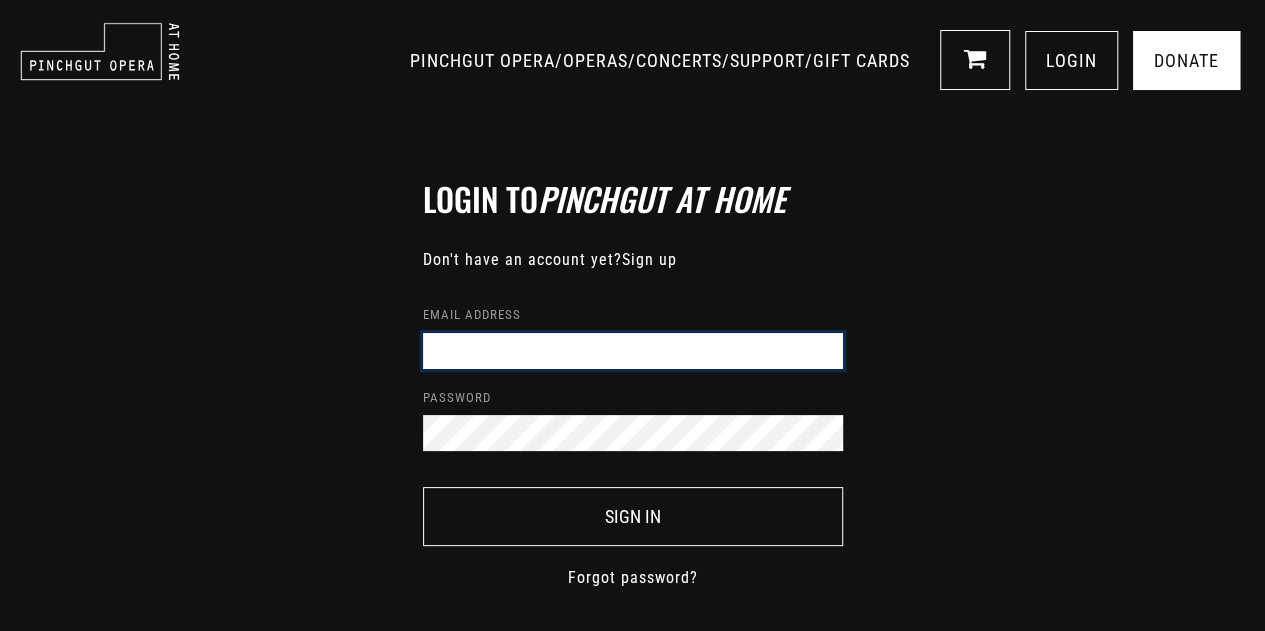click on "Email address" at bounding box center (633, 351) 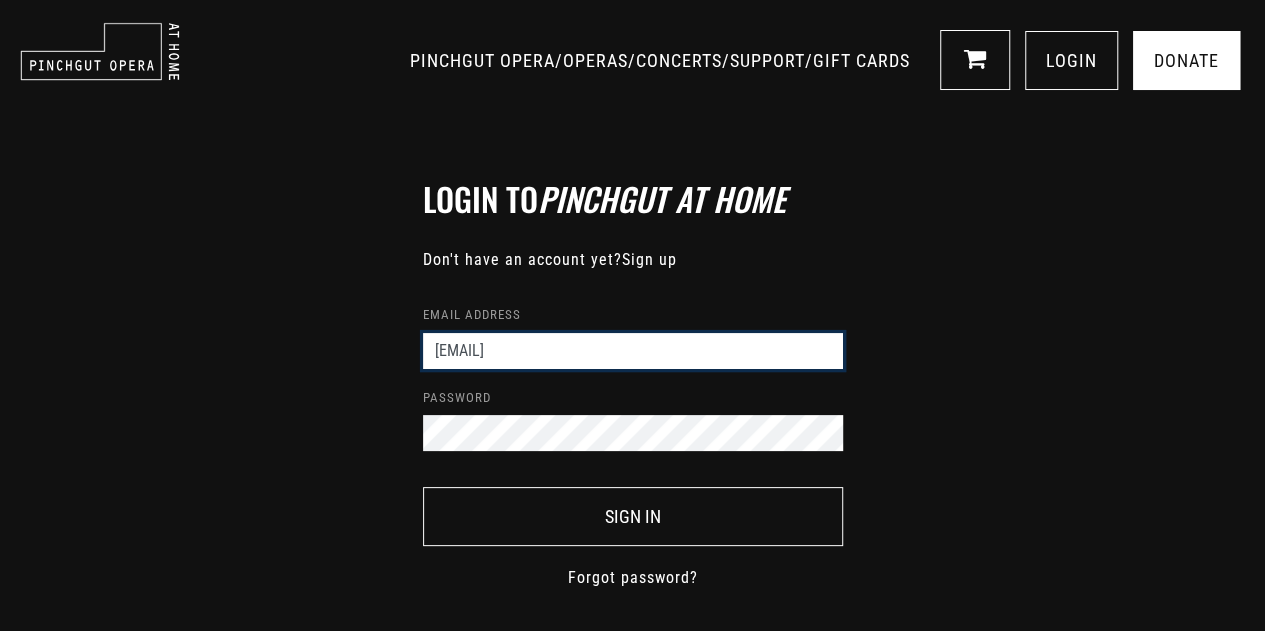 type on "stormoy52000@gmail.com" 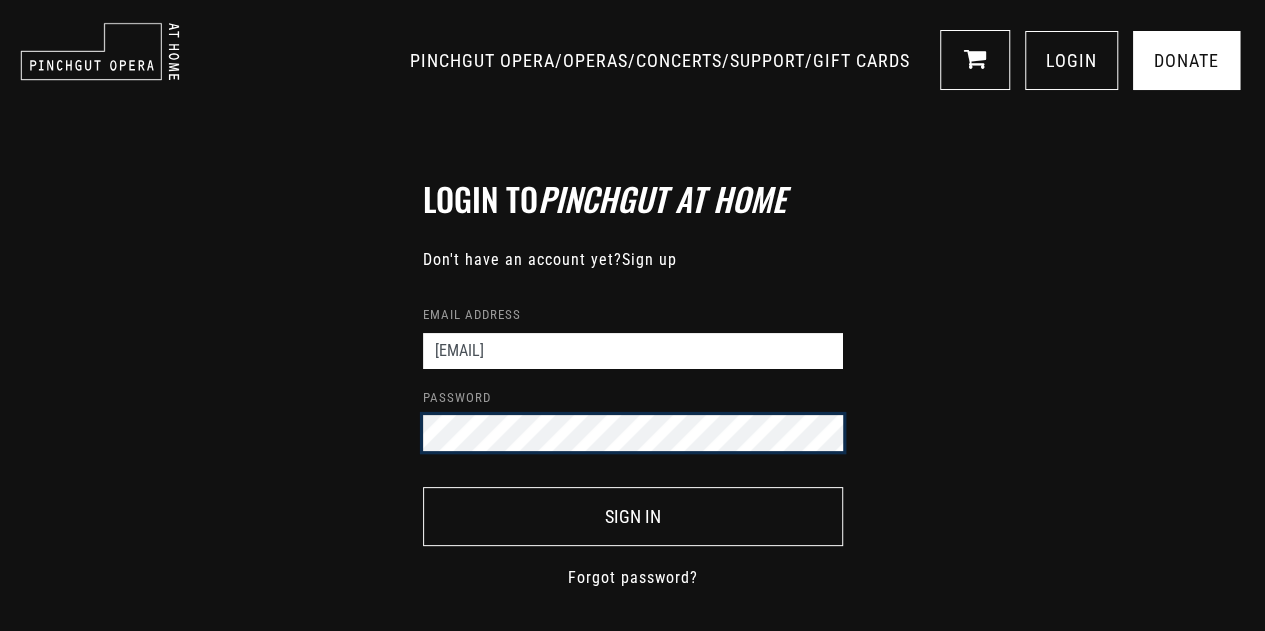 click on "Sign In" at bounding box center (633, 516) 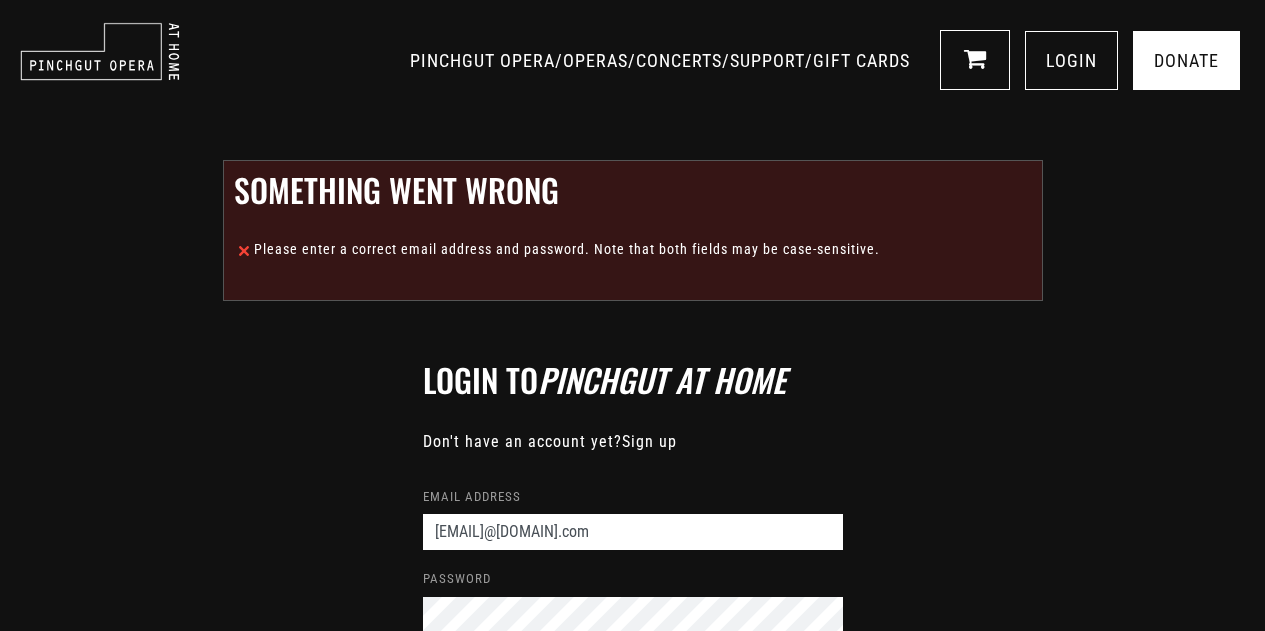 scroll, scrollTop: 0, scrollLeft: 0, axis: both 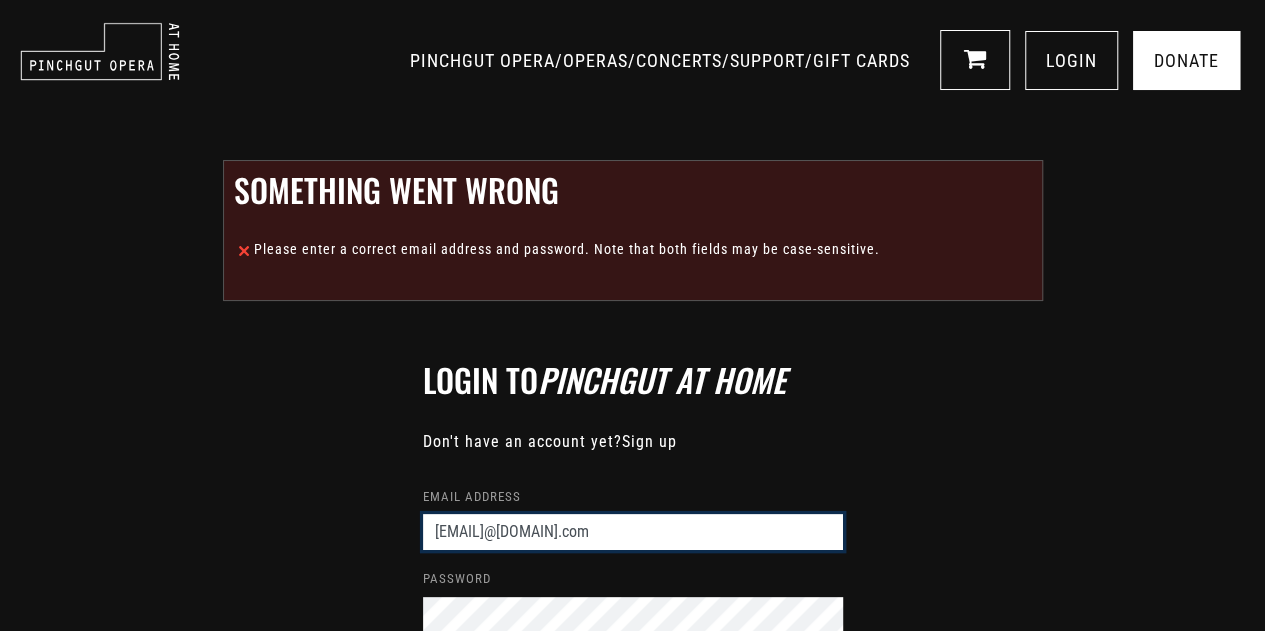drag, startPoint x: 622, startPoint y: 527, endPoint x: 419, endPoint y: 531, distance: 203.0394 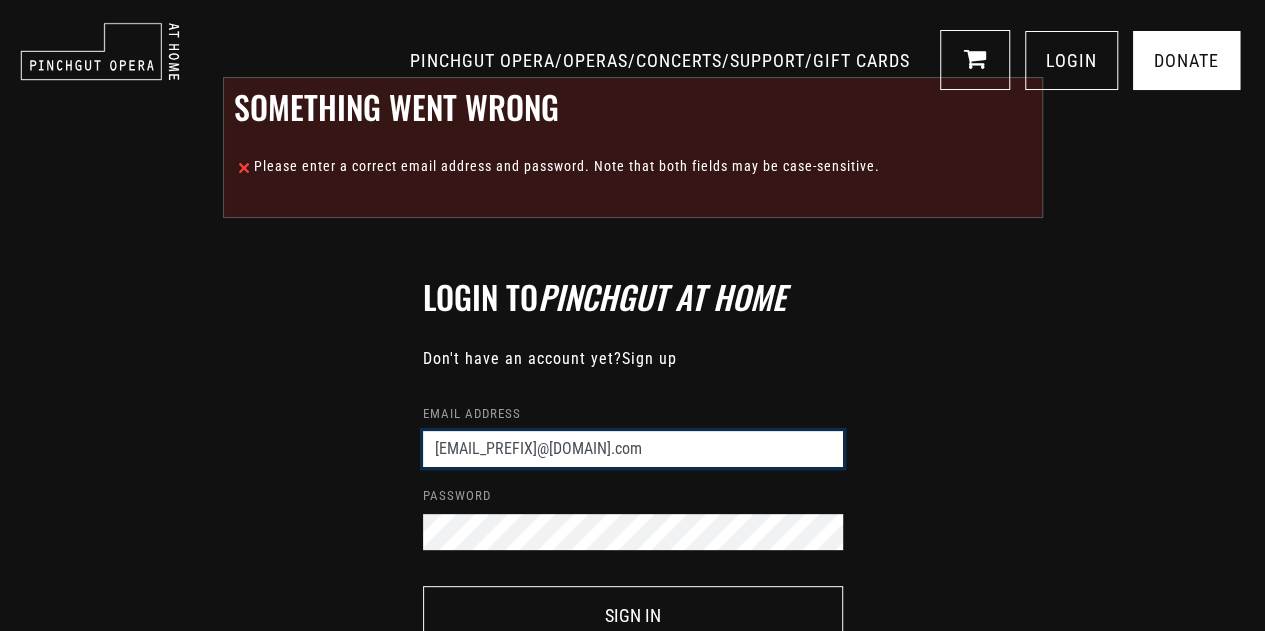 scroll, scrollTop: 300, scrollLeft: 0, axis: vertical 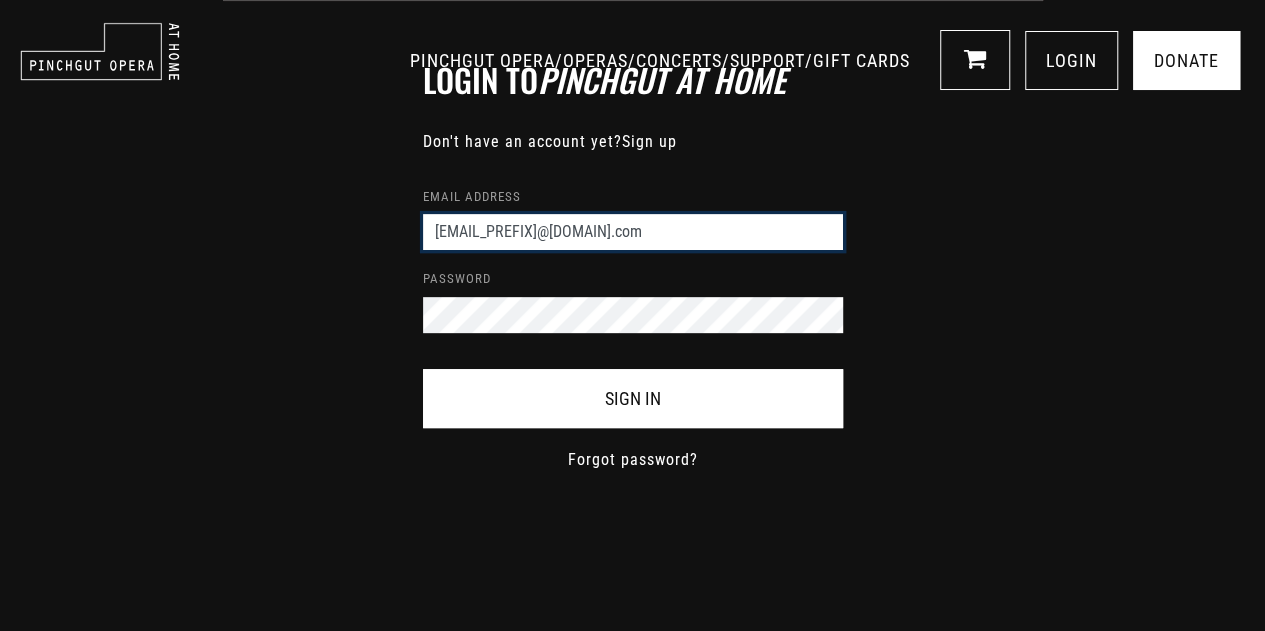 type on "[EMAIL_PREFIX]@[DOMAIN].com" 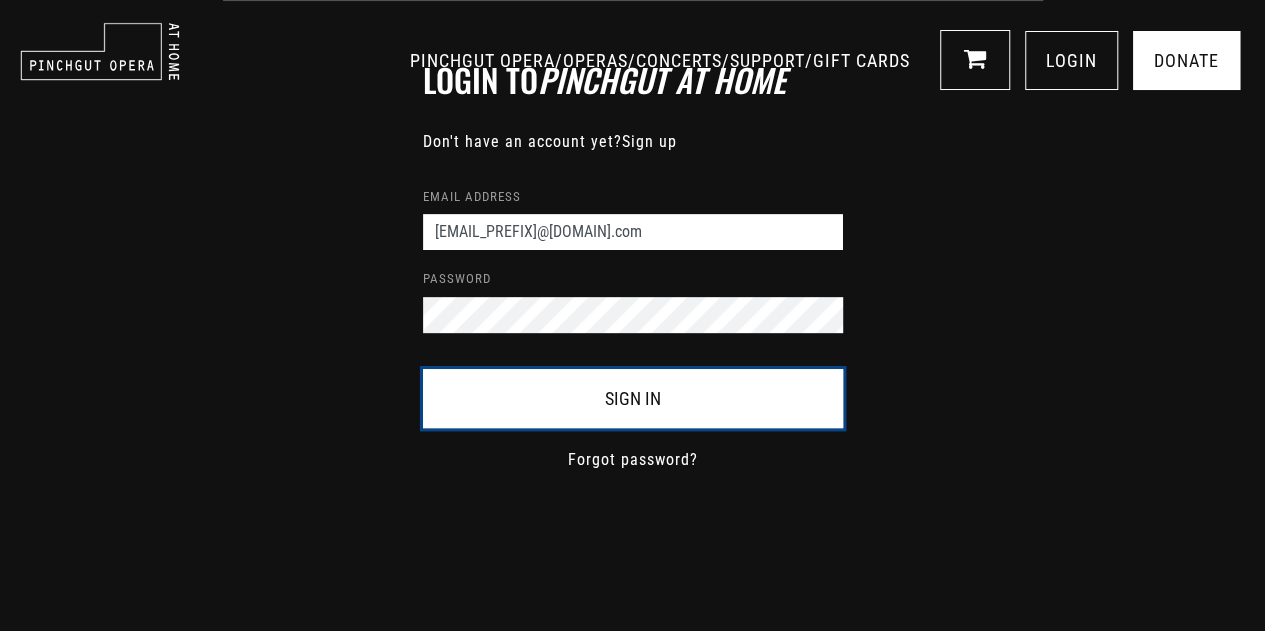 click on "Sign In" at bounding box center (633, 398) 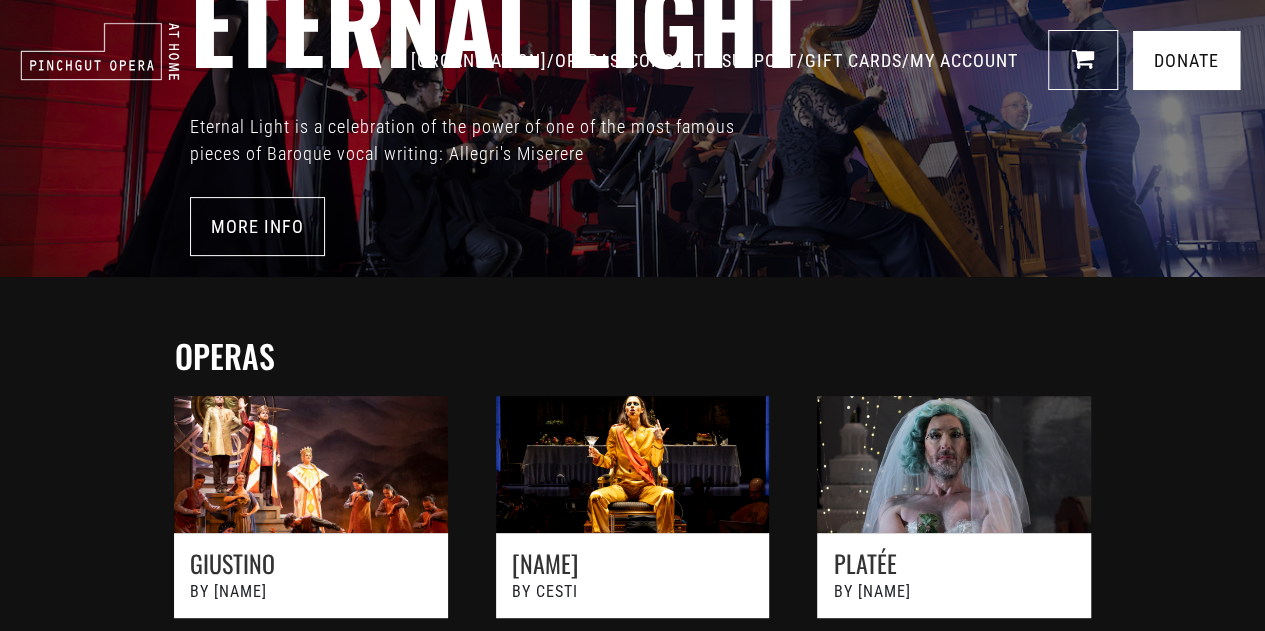 scroll, scrollTop: 0, scrollLeft: 0, axis: both 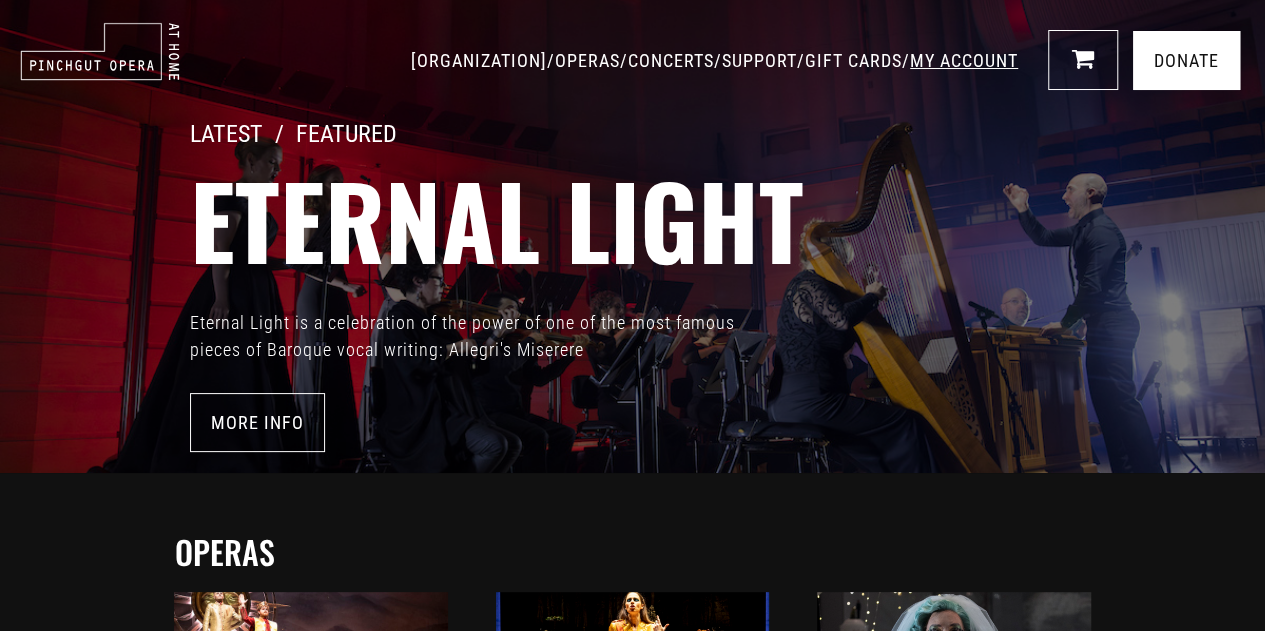 click on "MY ACCOUNT" at bounding box center [964, 60] 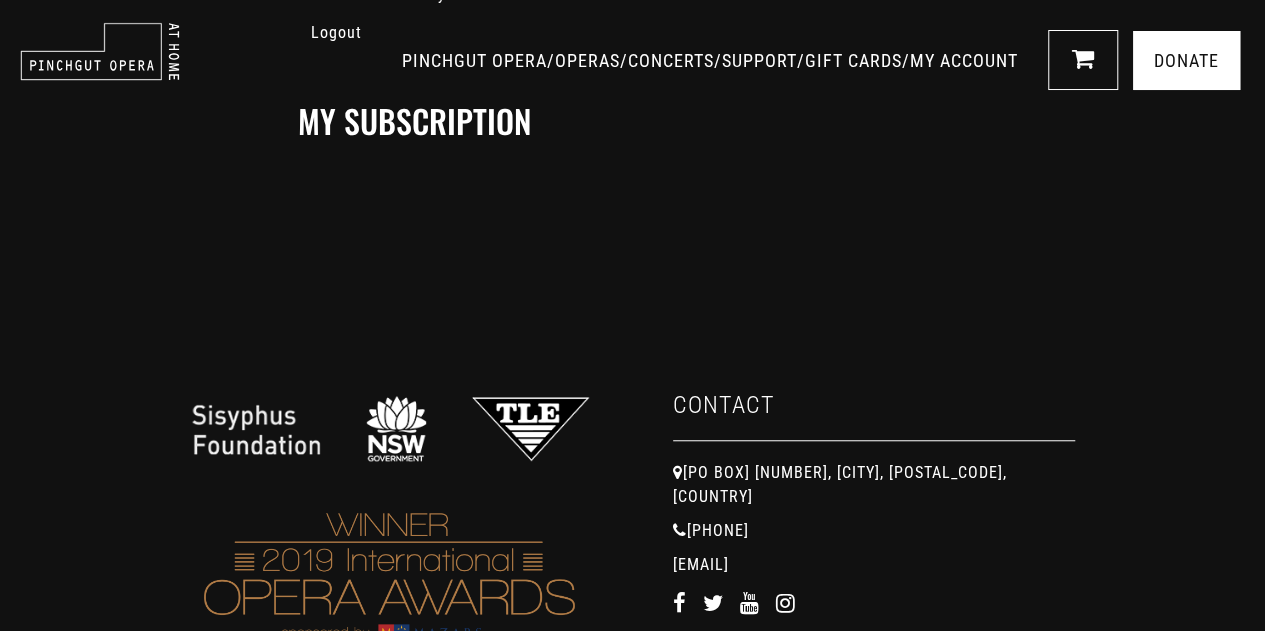 scroll, scrollTop: 0, scrollLeft: 0, axis: both 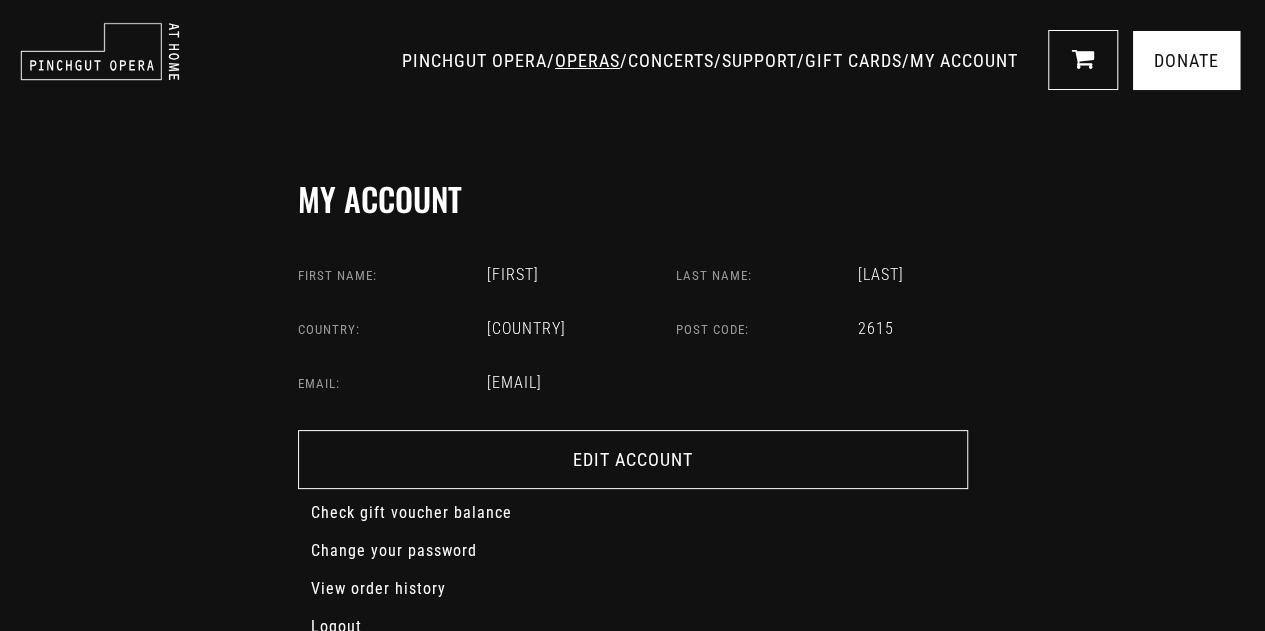 click on "OPERAS" at bounding box center [587, 60] 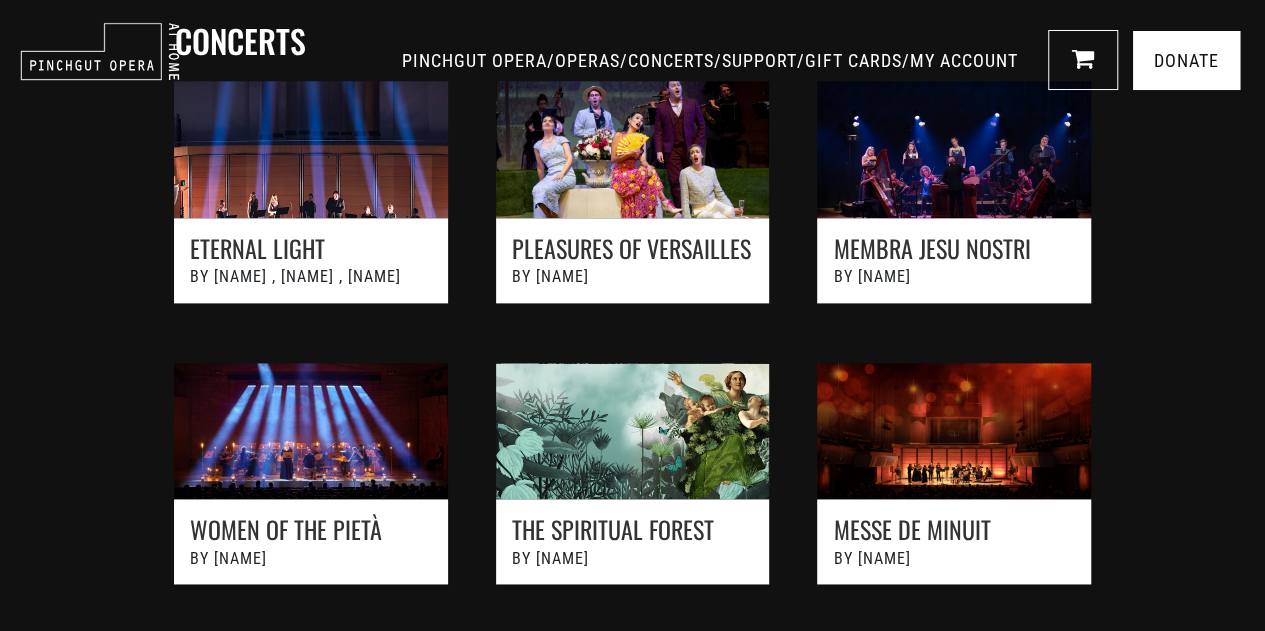 scroll, scrollTop: 1100, scrollLeft: 0, axis: vertical 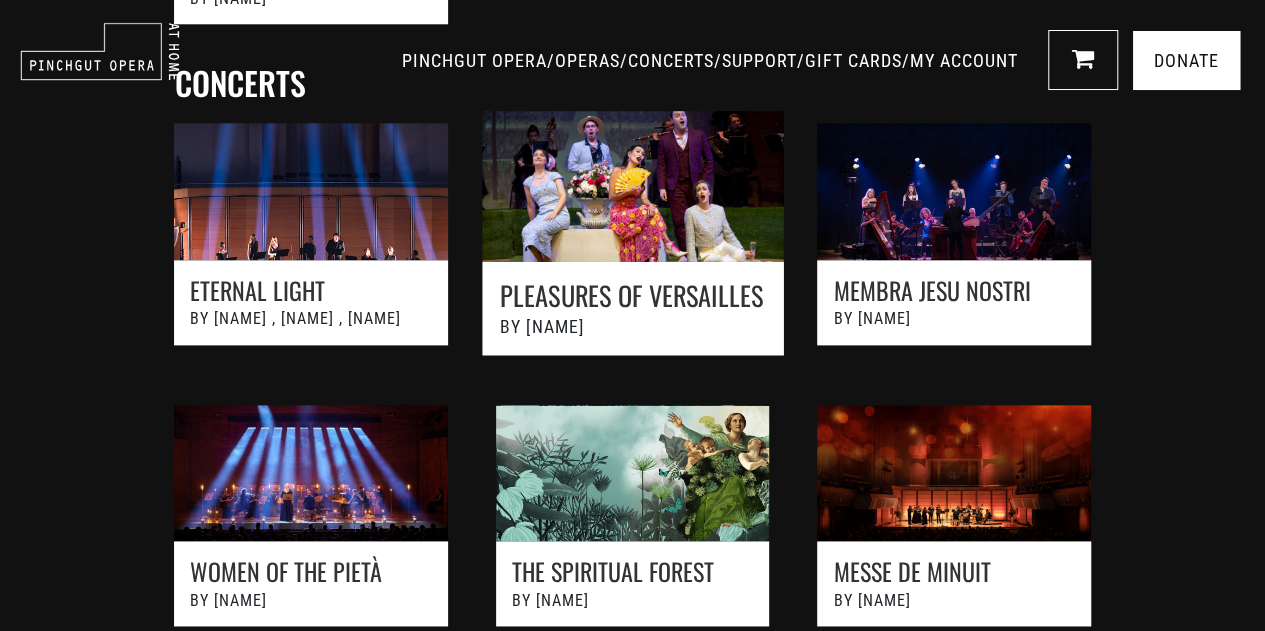 click at bounding box center (632, 244) 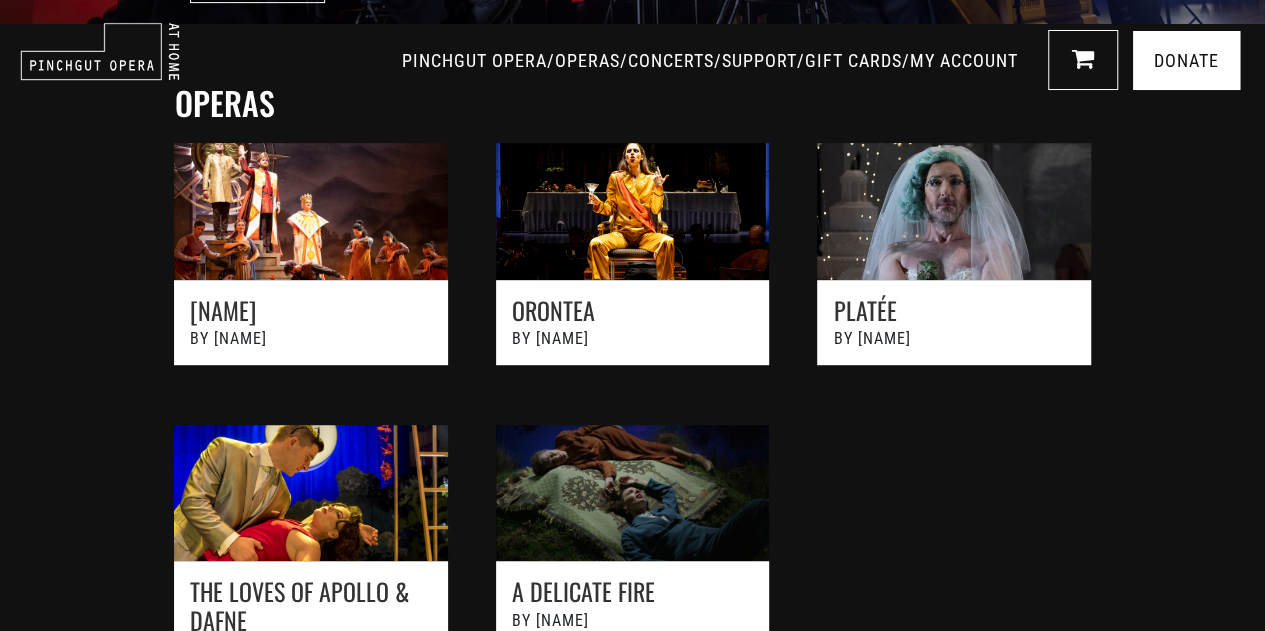 scroll, scrollTop: 498, scrollLeft: 0, axis: vertical 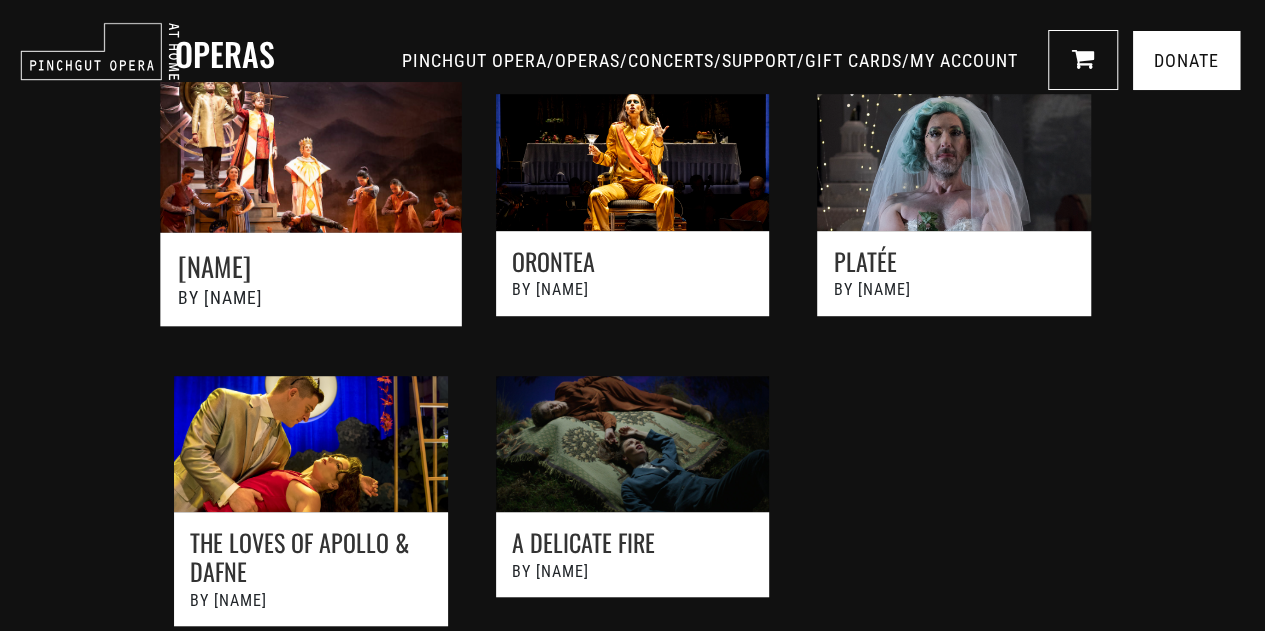 click at bounding box center (311, 215) 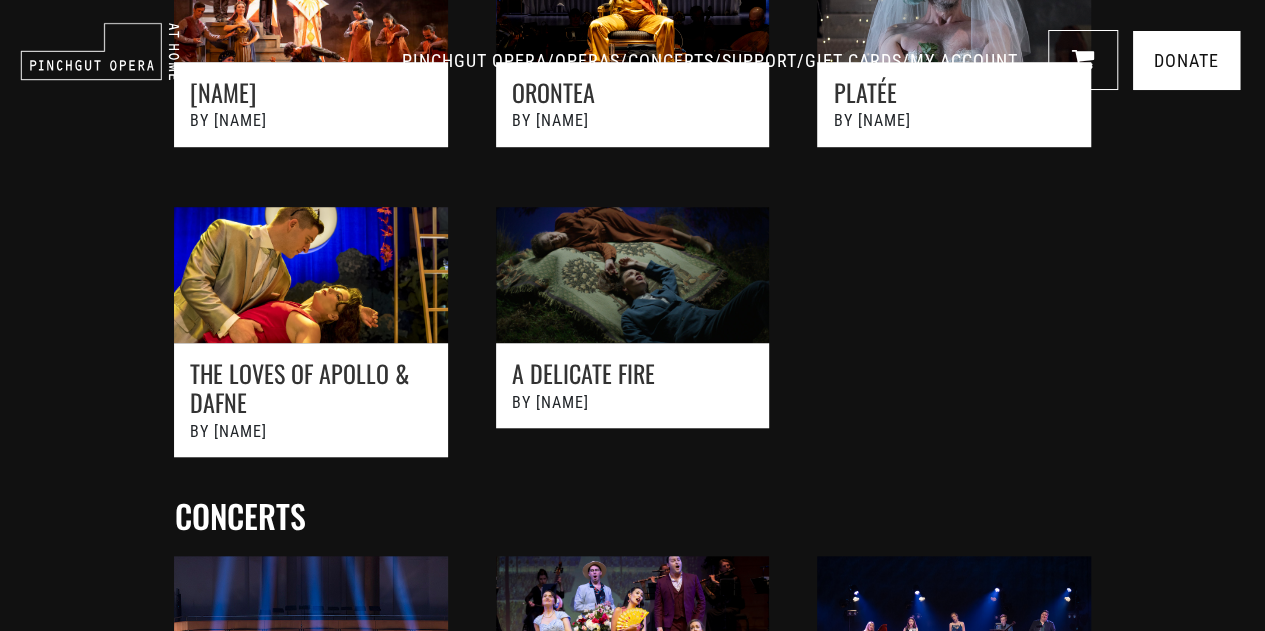 scroll, scrollTop: 698, scrollLeft: 0, axis: vertical 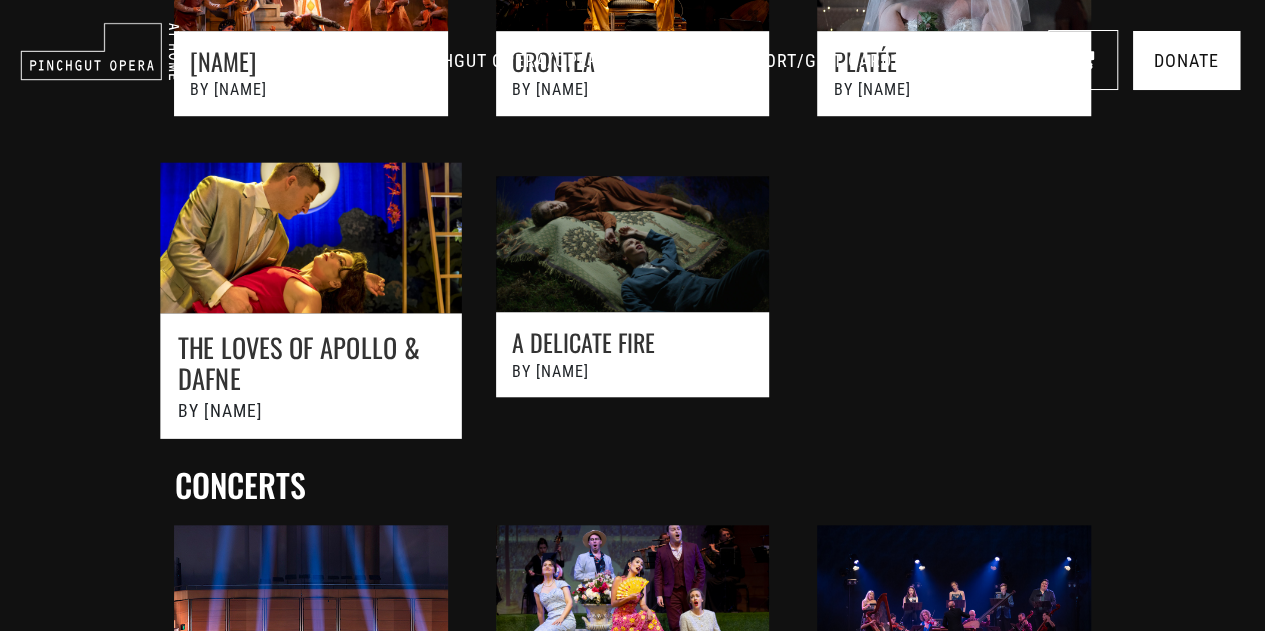 click at bounding box center (311, 311) 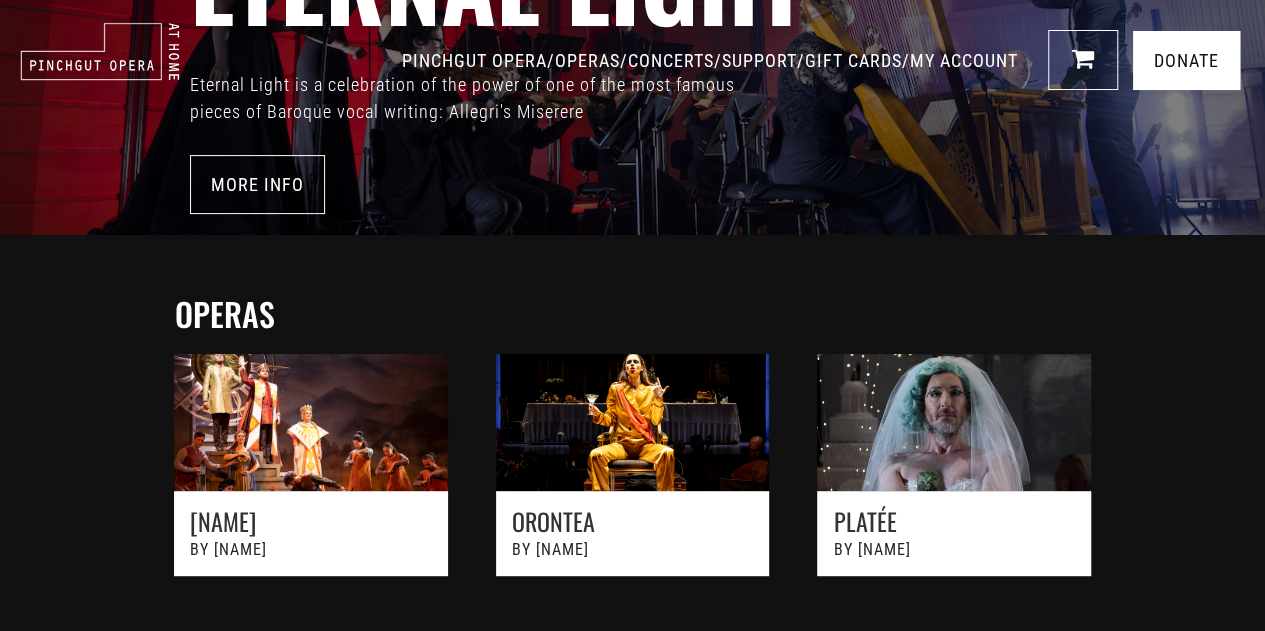 scroll, scrollTop: 0, scrollLeft: 0, axis: both 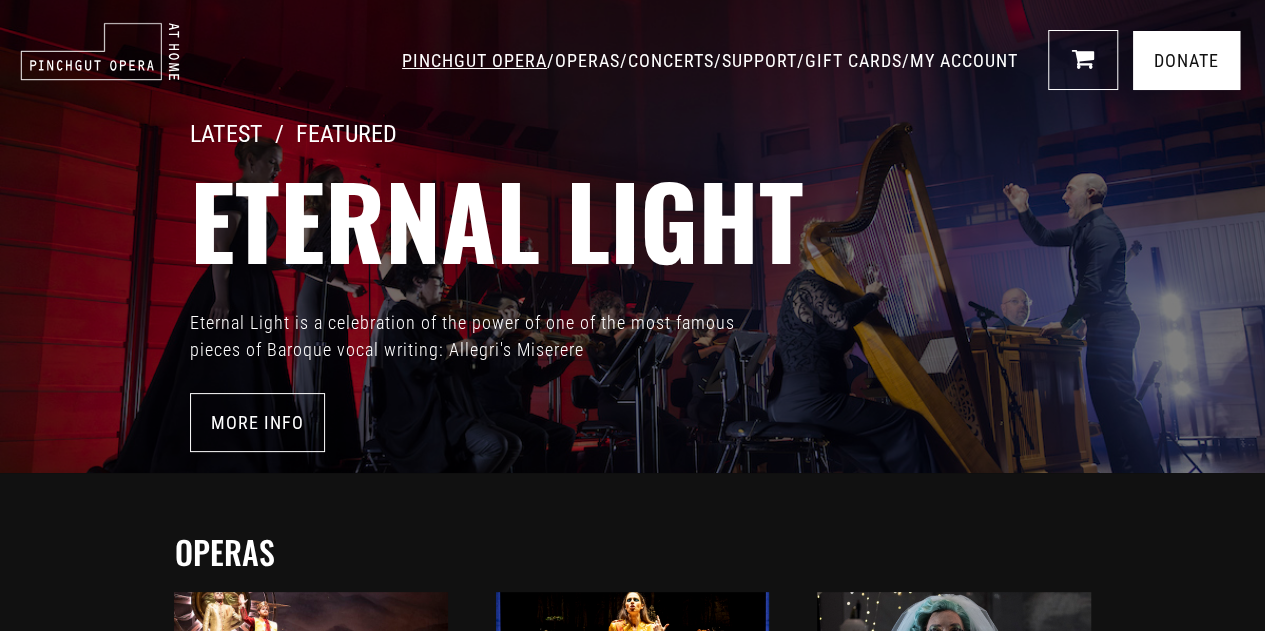 click on "PINCHGUT OPERA" at bounding box center (474, 60) 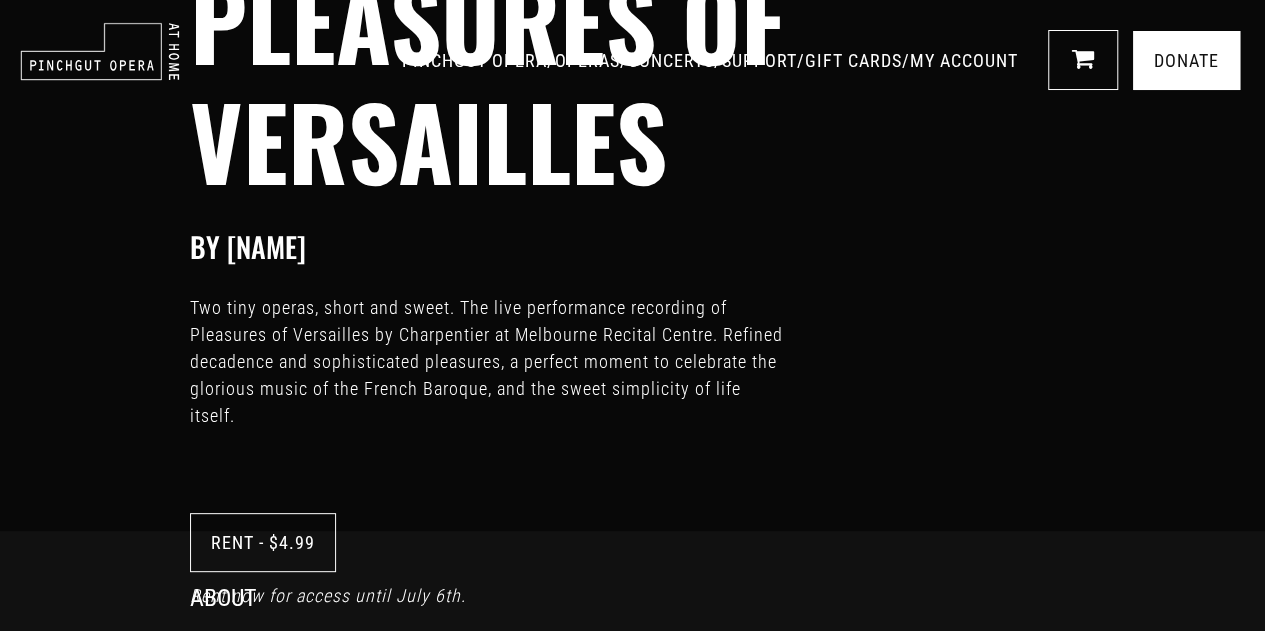 scroll, scrollTop: 0, scrollLeft: 0, axis: both 